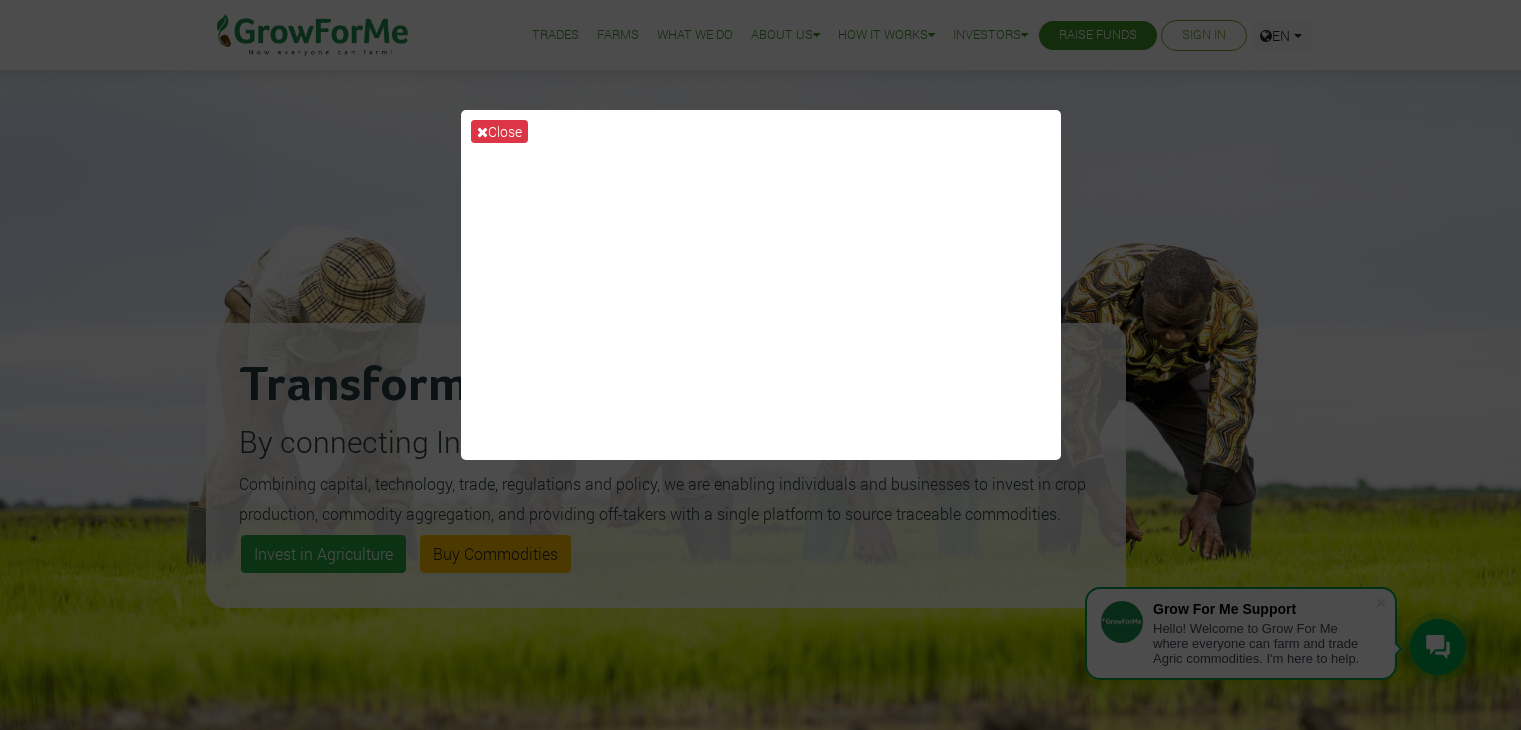 scroll, scrollTop: 0, scrollLeft: 0, axis: both 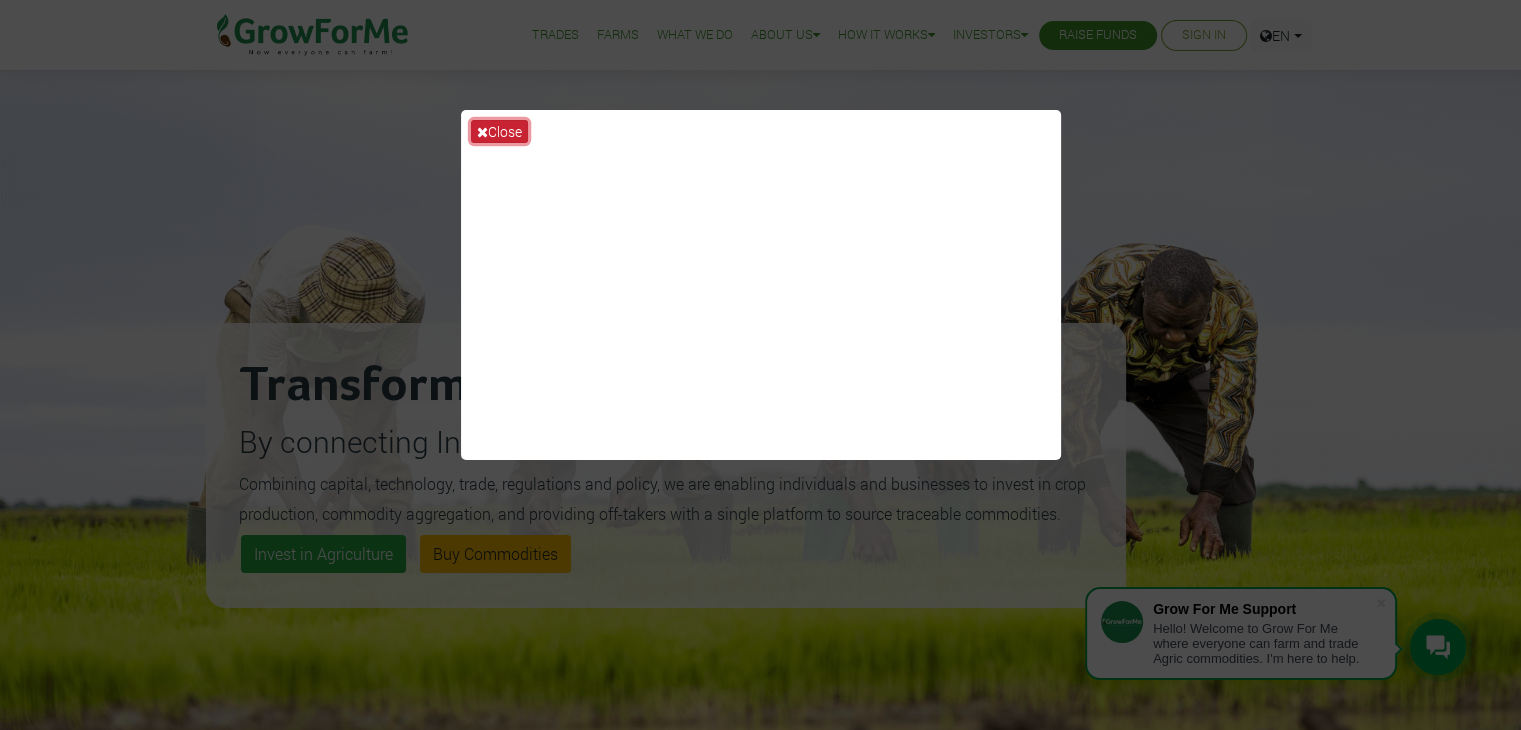click on "Close" at bounding box center [499, 131] 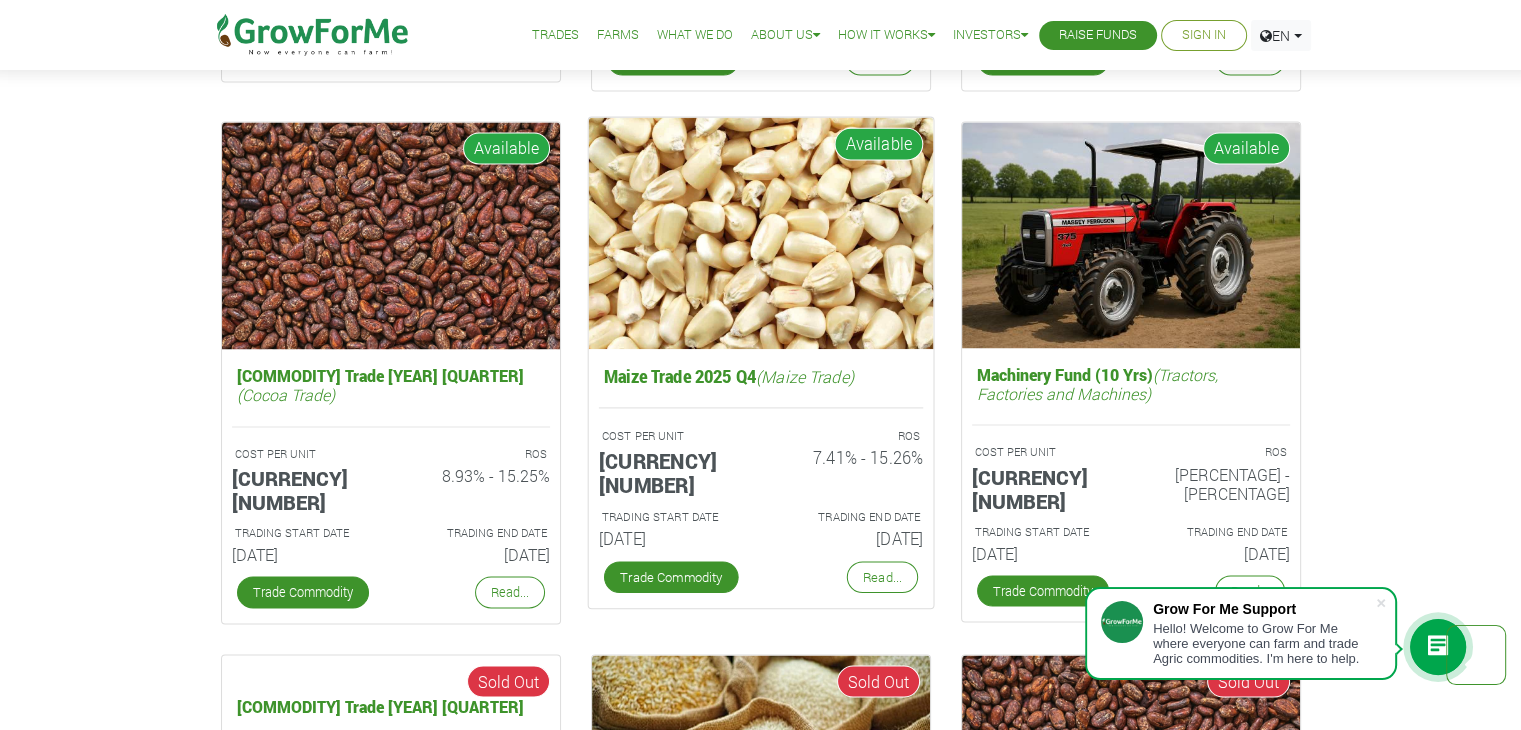 scroll, scrollTop: 3331, scrollLeft: 0, axis: vertical 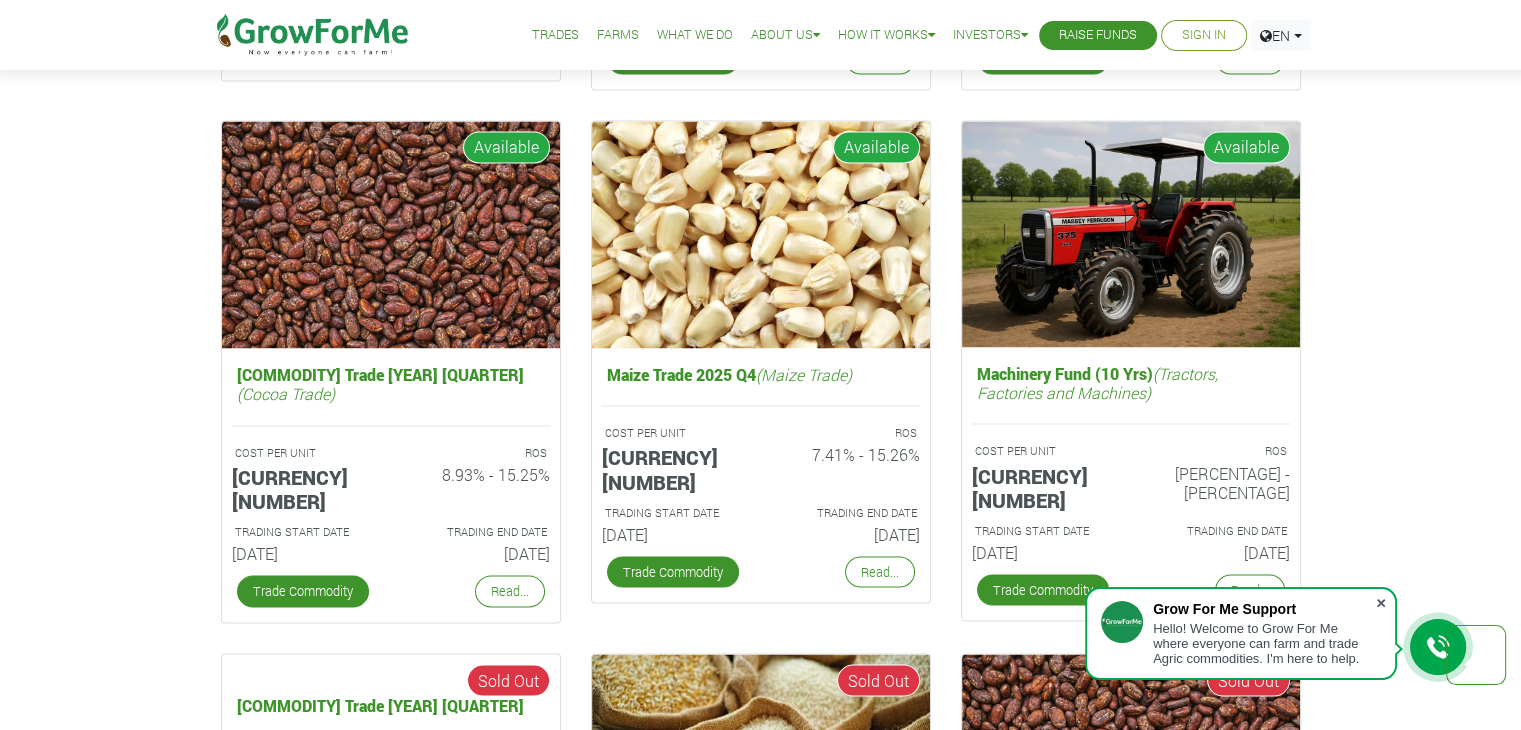 click at bounding box center [1381, 603] 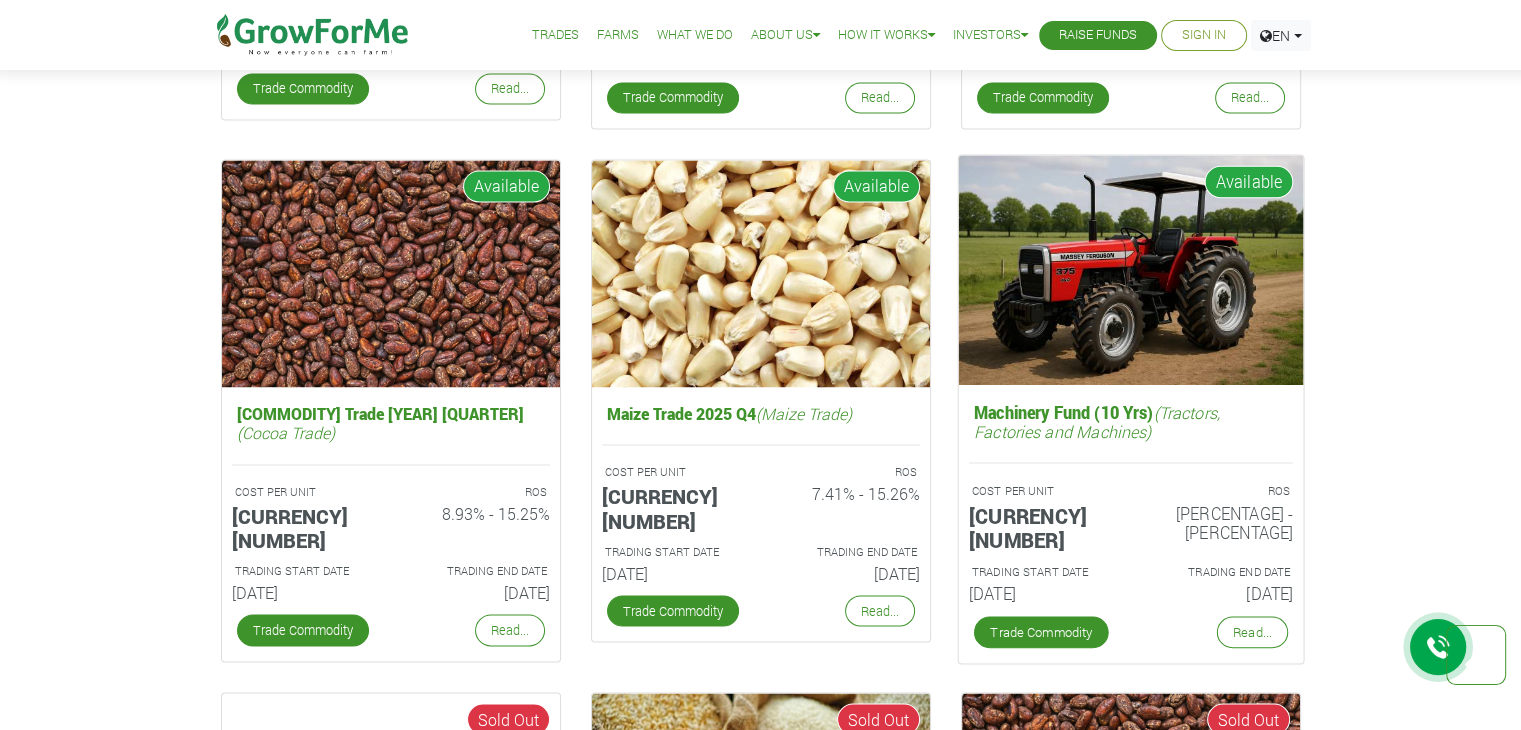 scroll, scrollTop: 3294, scrollLeft: 0, axis: vertical 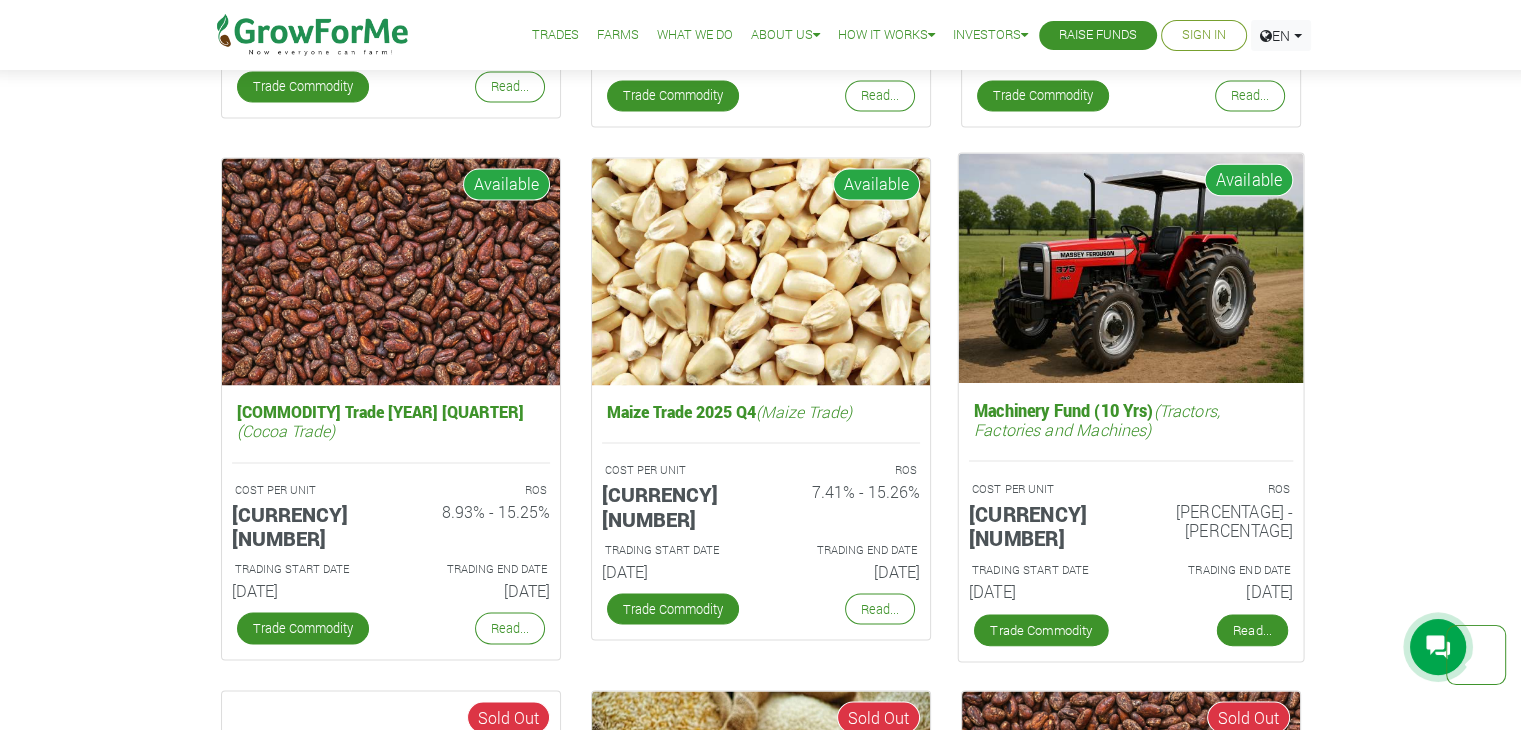 click on "Read..." at bounding box center [1251, 631] 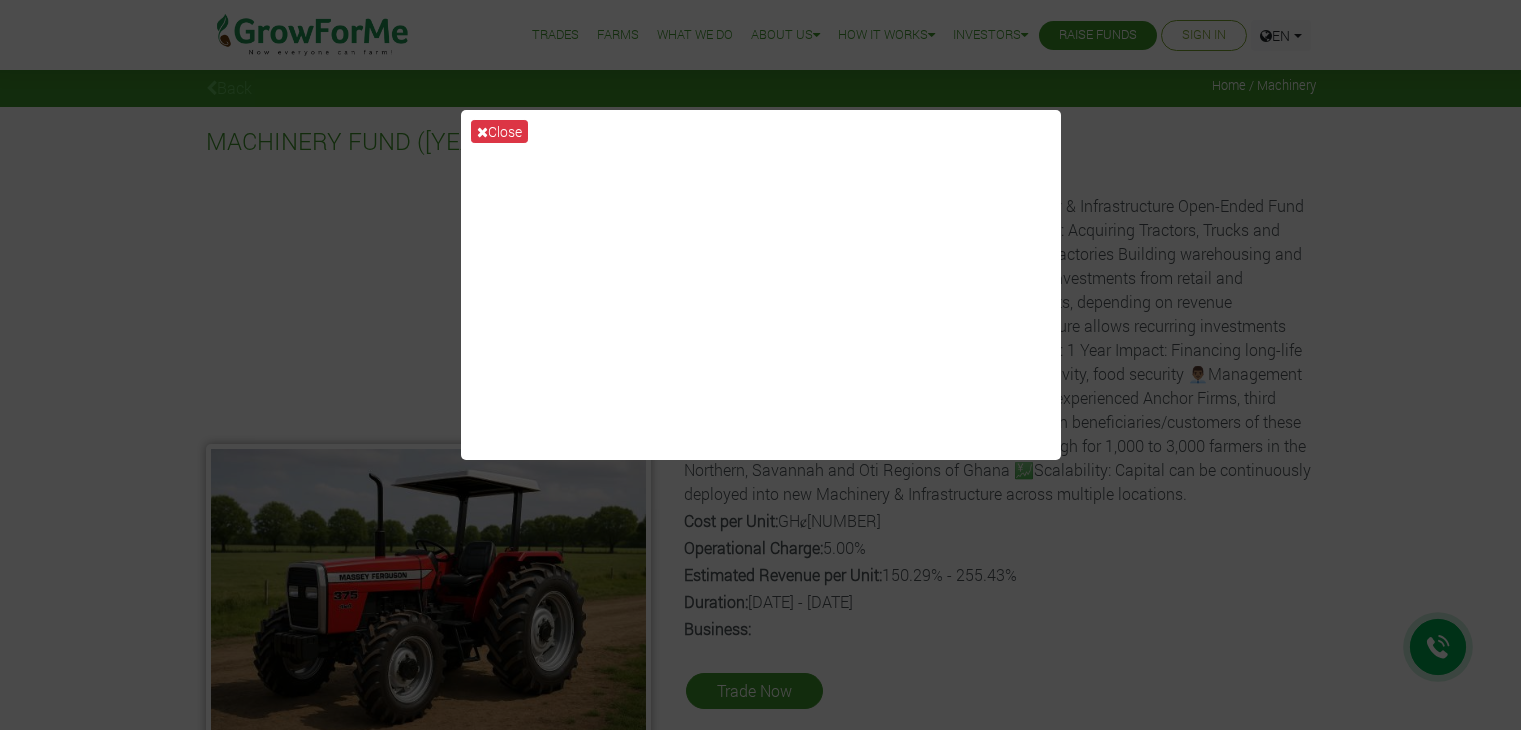 scroll, scrollTop: 0, scrollLeft: 0, axis: both 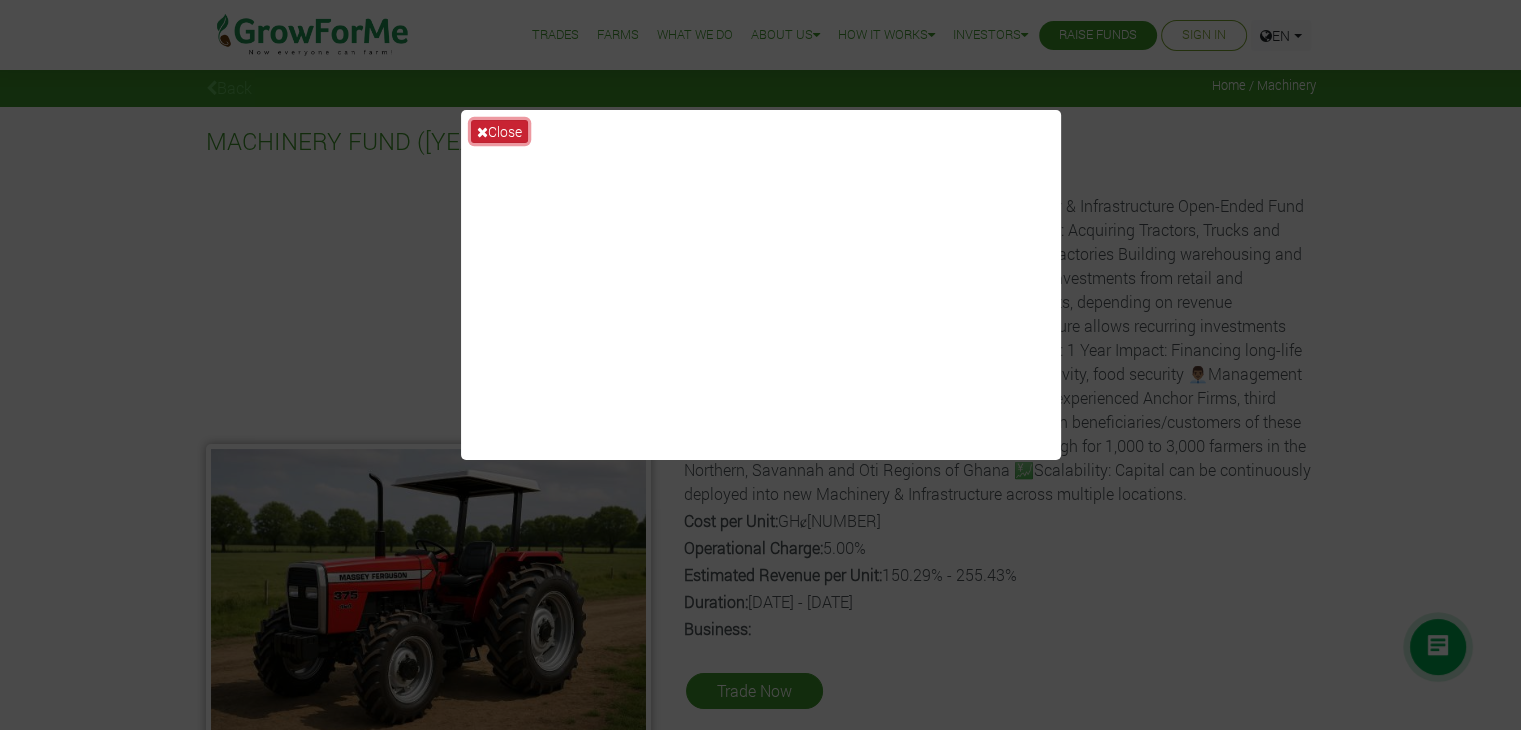 click on "Close" at bounding box center (499, 131) 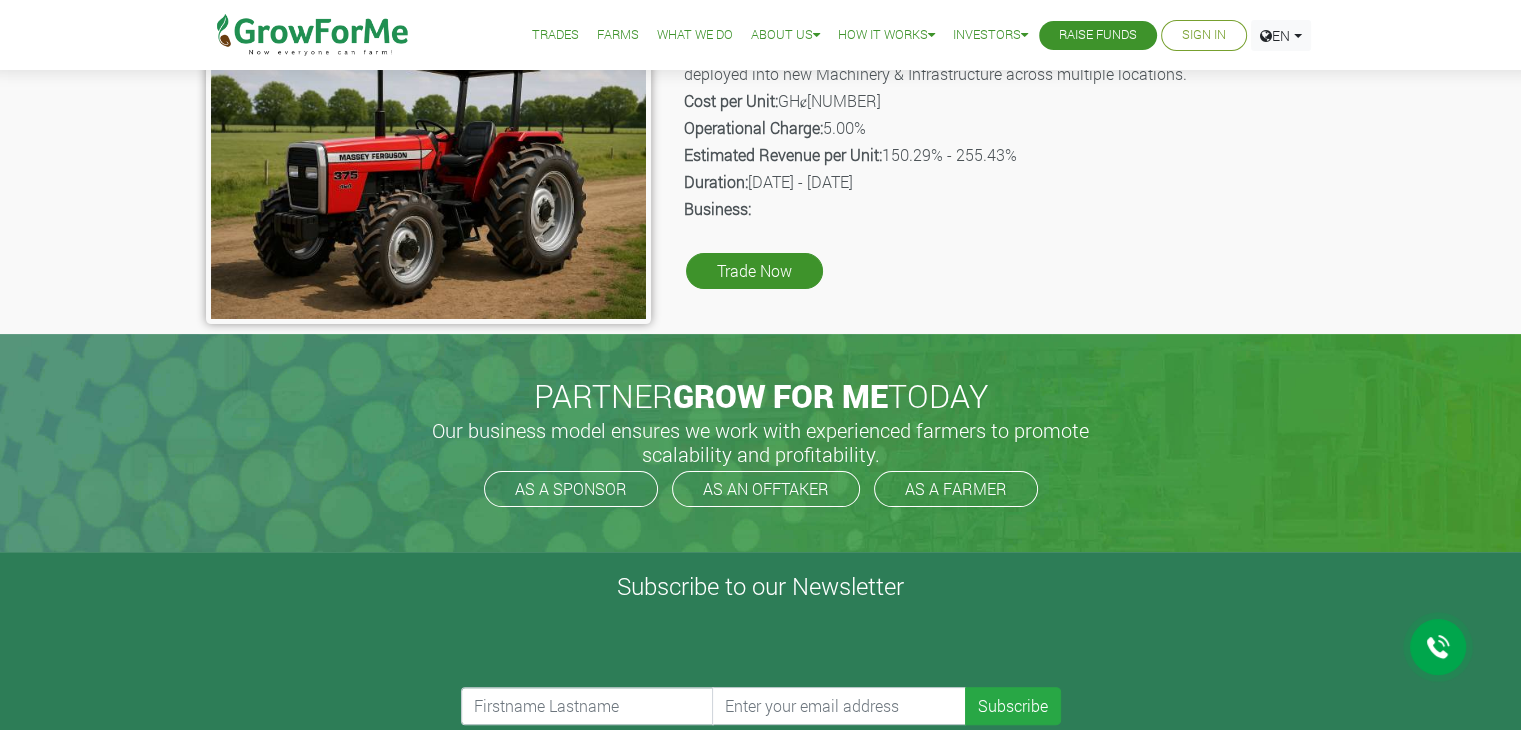 scroll, scrollTop: 436, scrollLeft: 0, axis: vertical 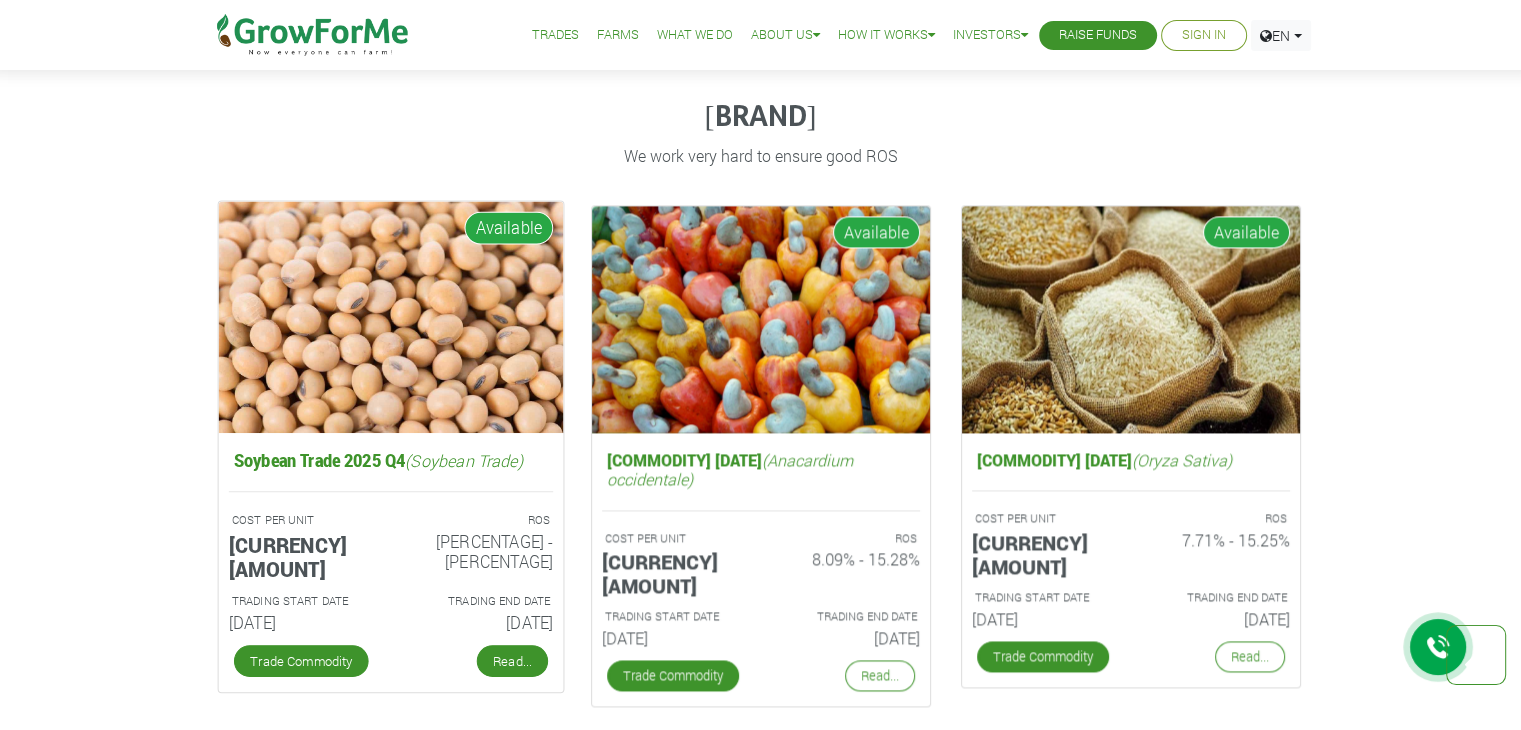 click on "Read..." at bounding box center (511, 661) 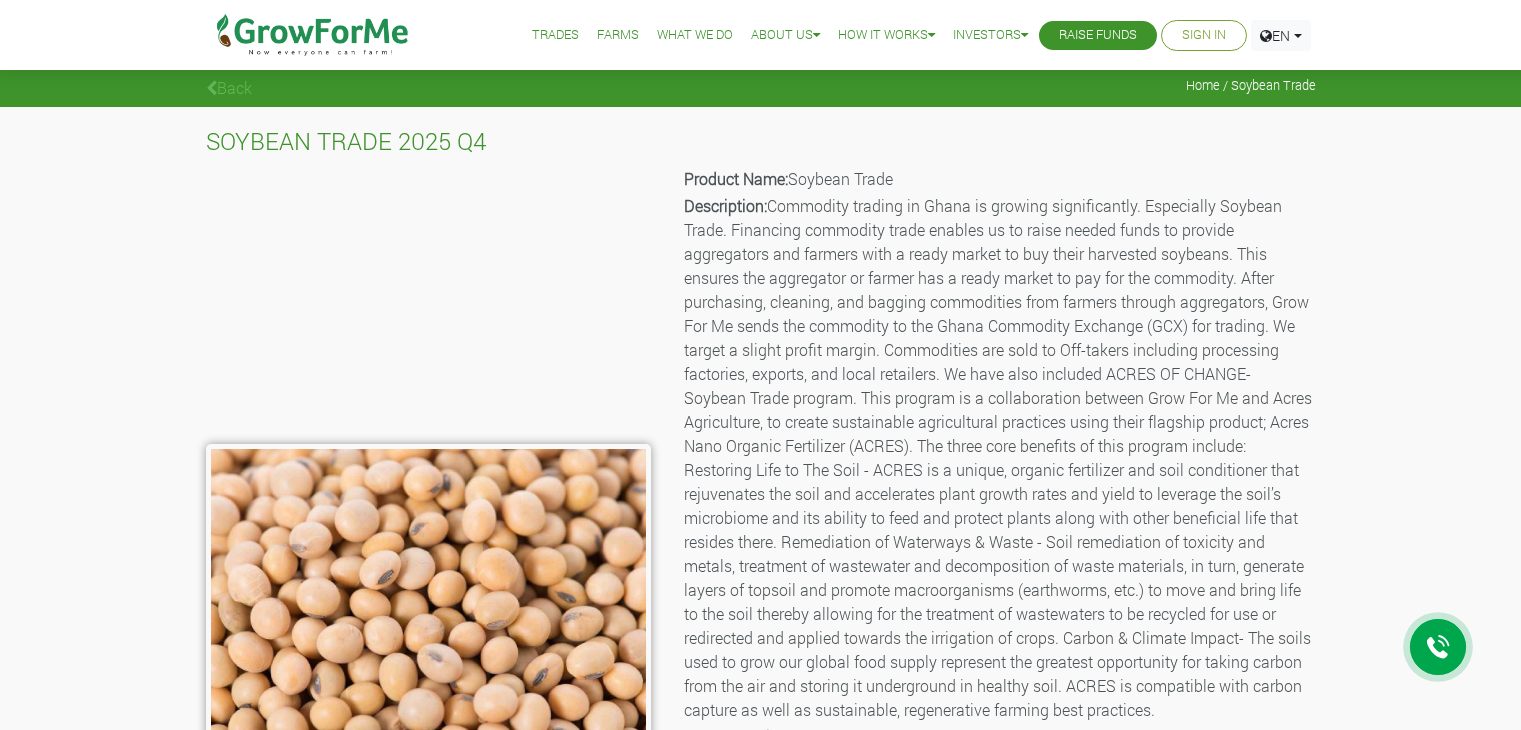 scroll, scrollTop: 0, scrollLeft: 0, axis: both 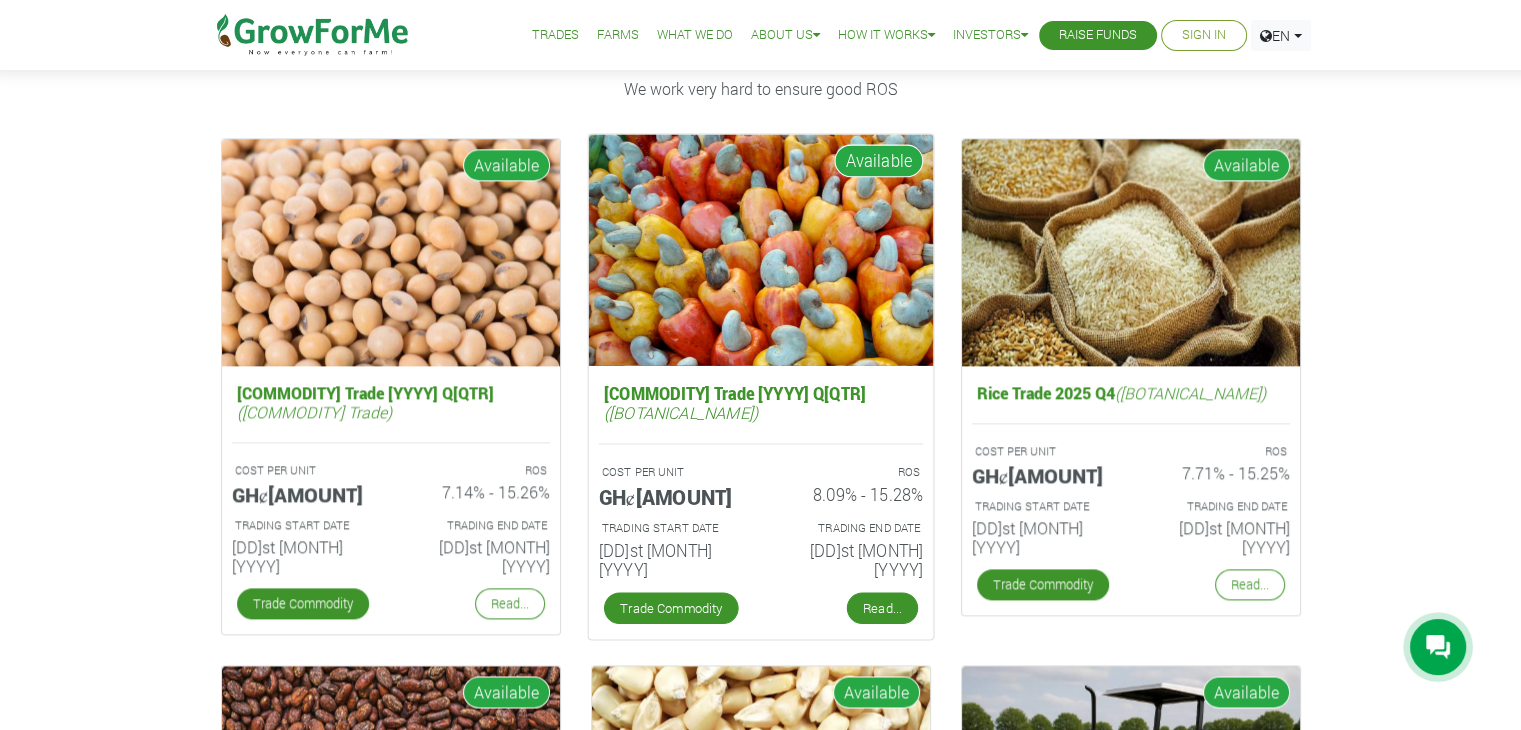 click on "Read..." at bounding box center [881, 608] 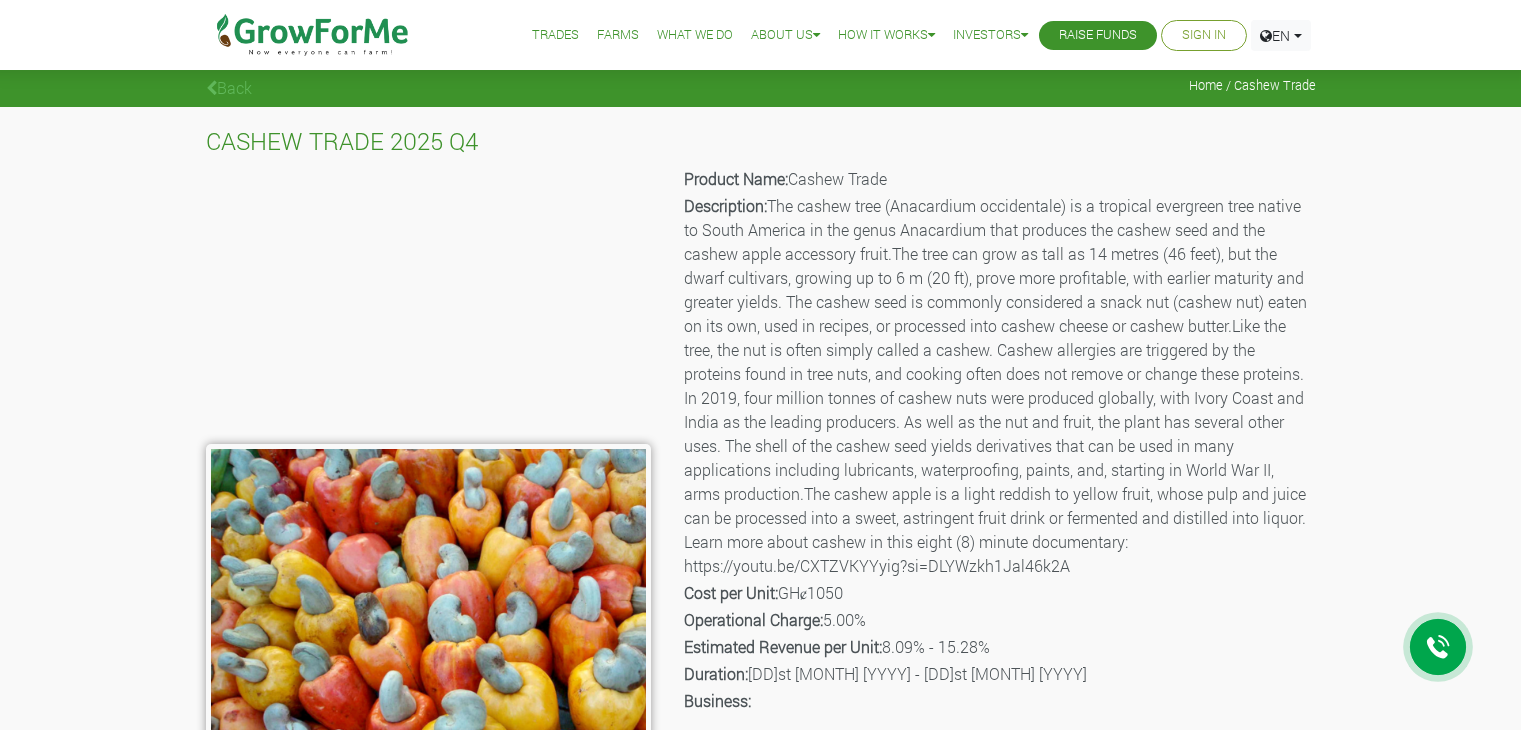 scroll, scrollTop: 144, scrollLeft: 0, axis: vertical 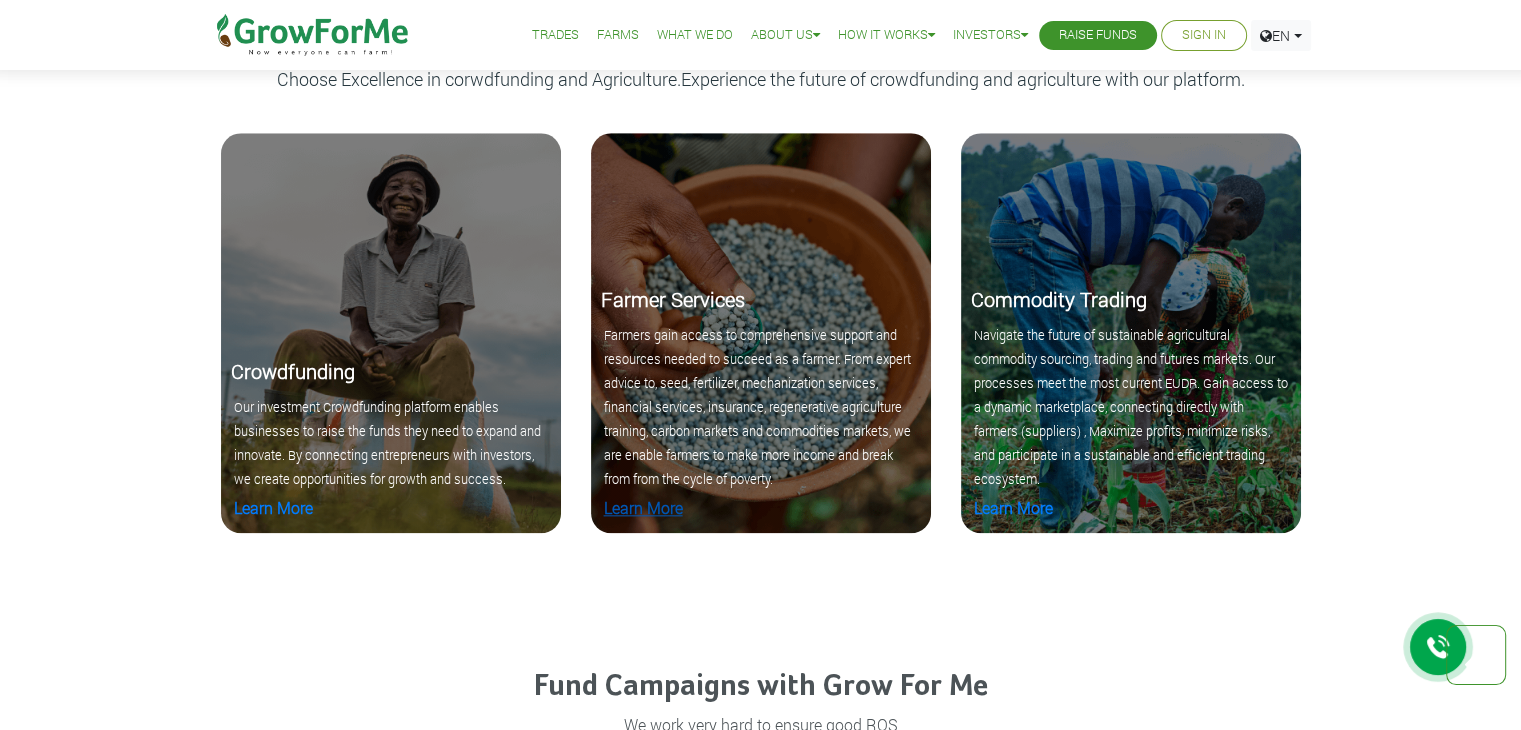 click on "Learn More" at bounding box center [643, 507] 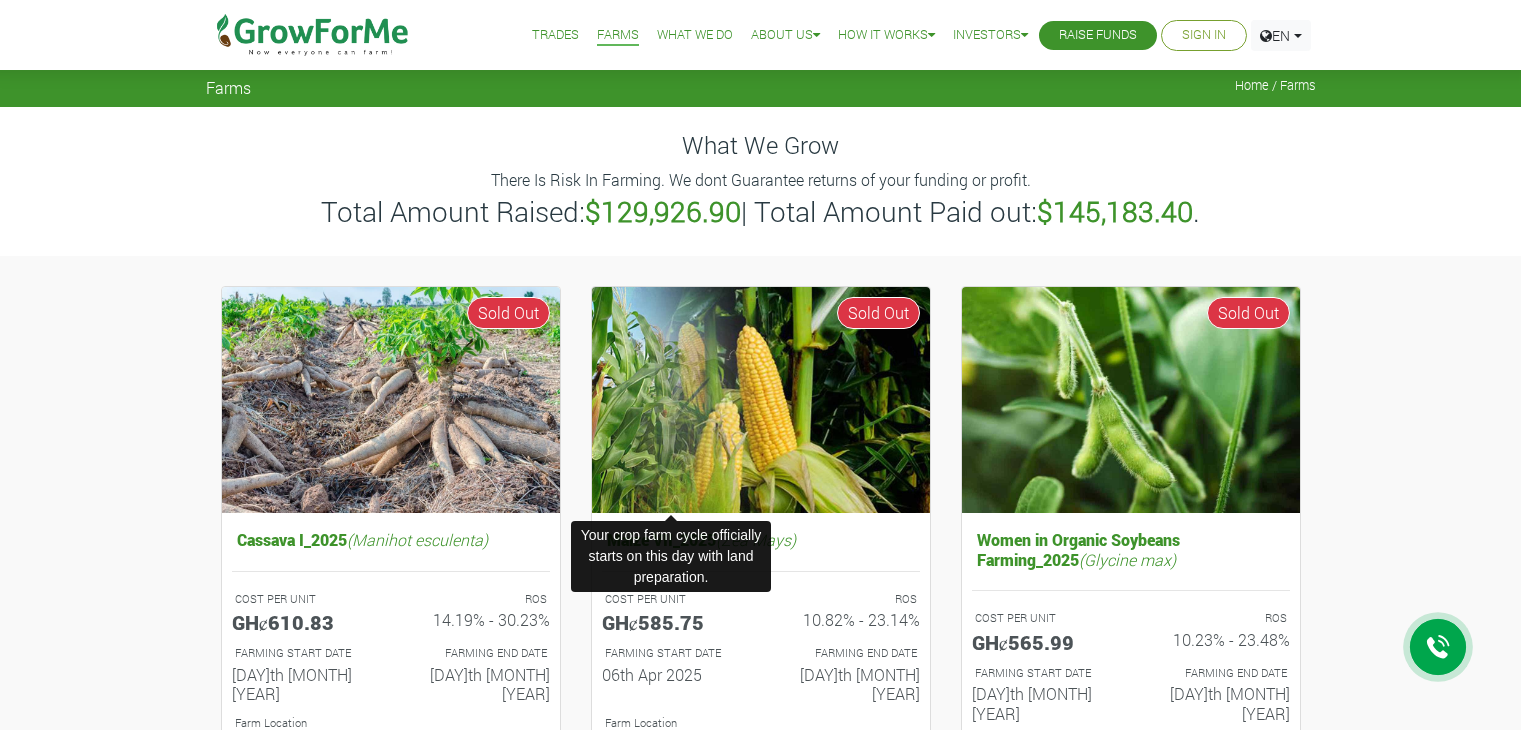 scroll, scrollTop: 0, scrollLeft: 0, axis: both 